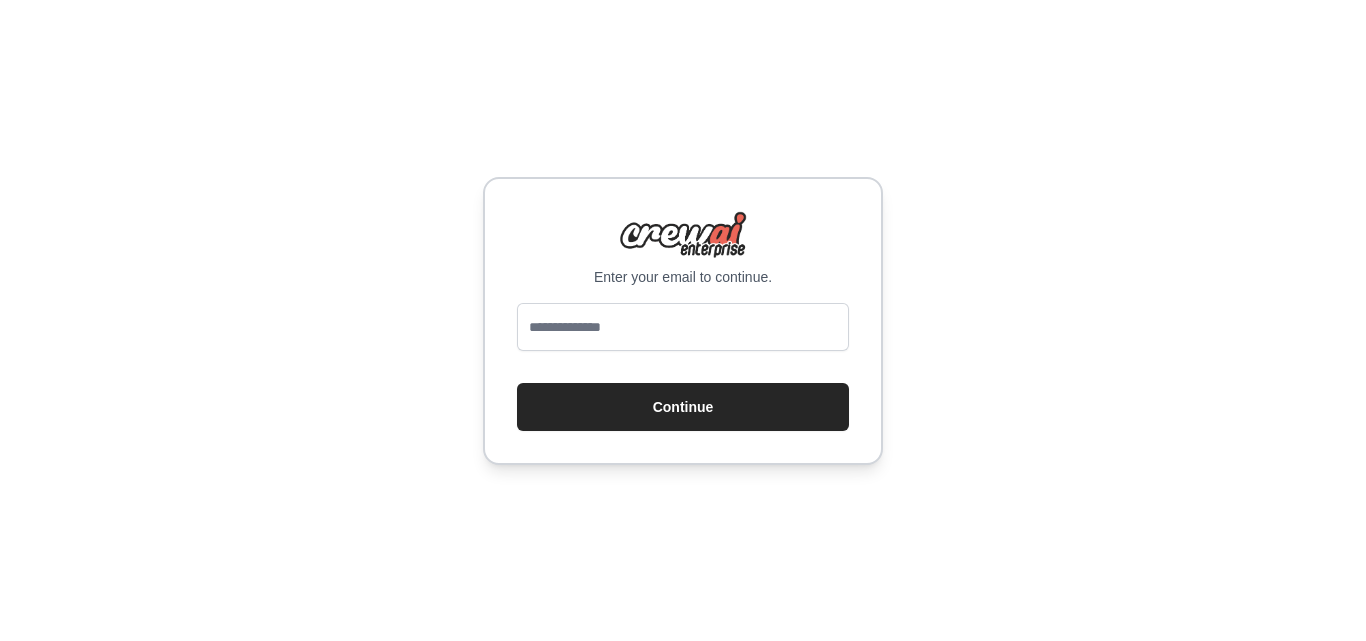 scroll, scrollTop: 0, scrollLeft: 0, axis: both 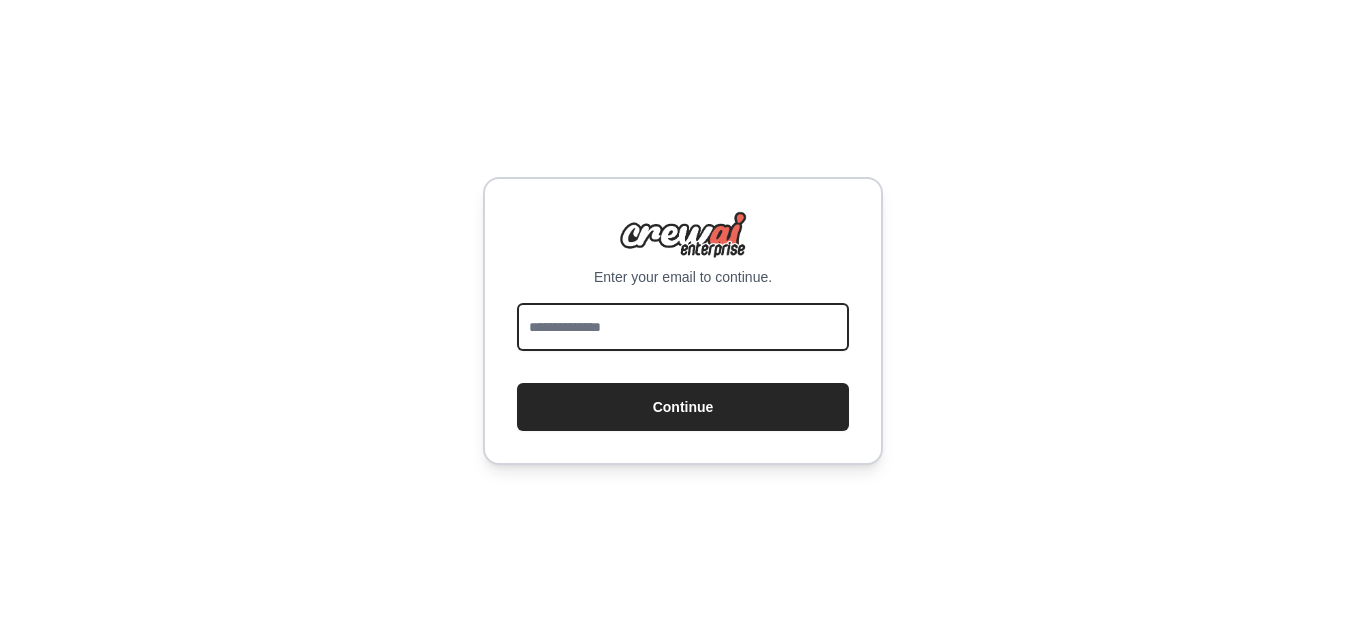 click at bounding box center [683, 327] 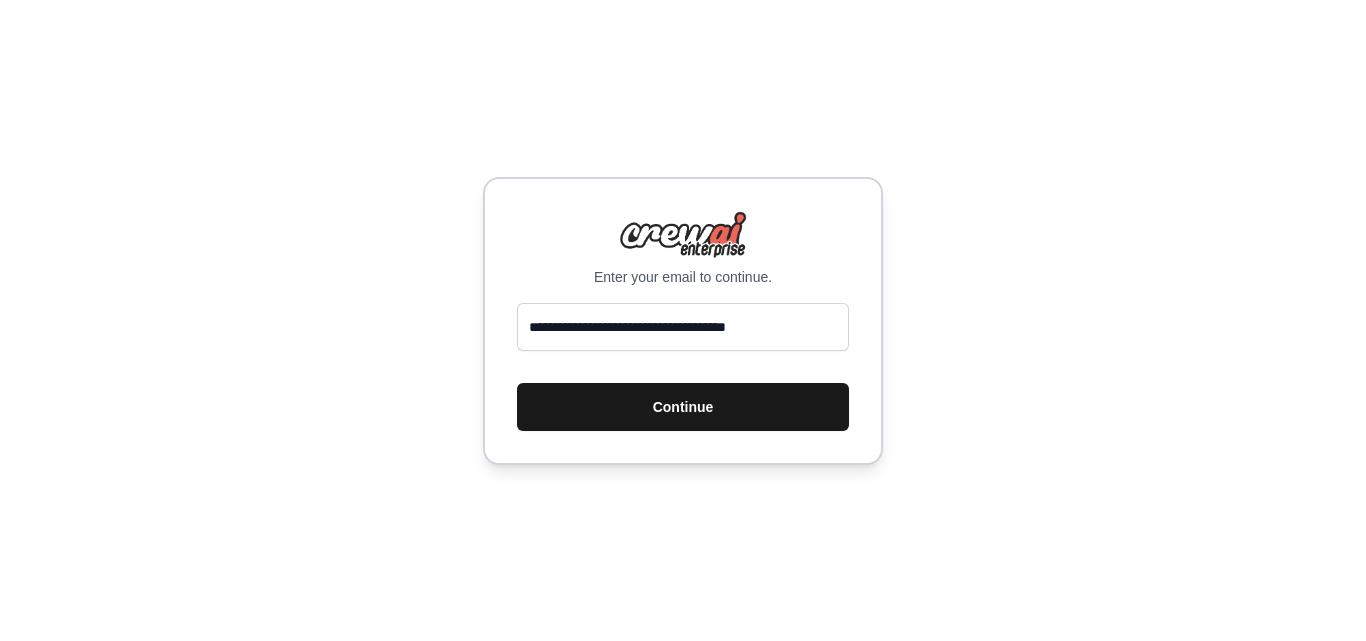 click on "Continue" at bounding box center [683, 407] 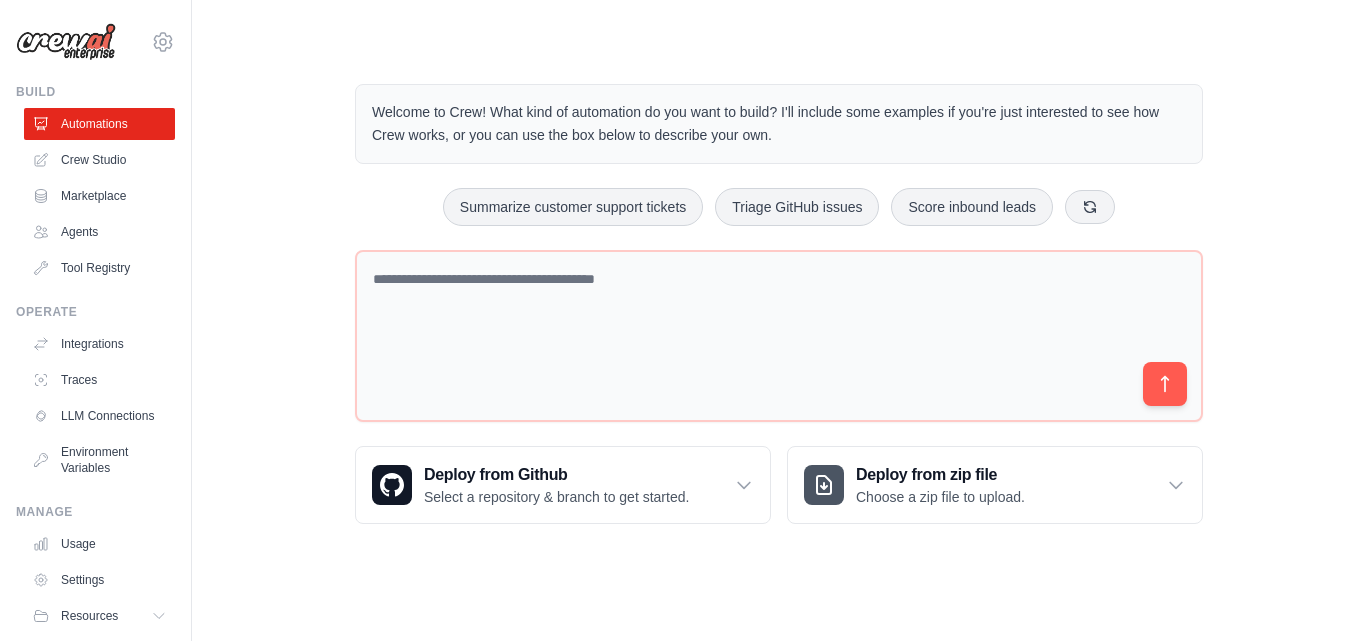 scroll, scrollTop: 0, scrollLeft: 0, axis: both 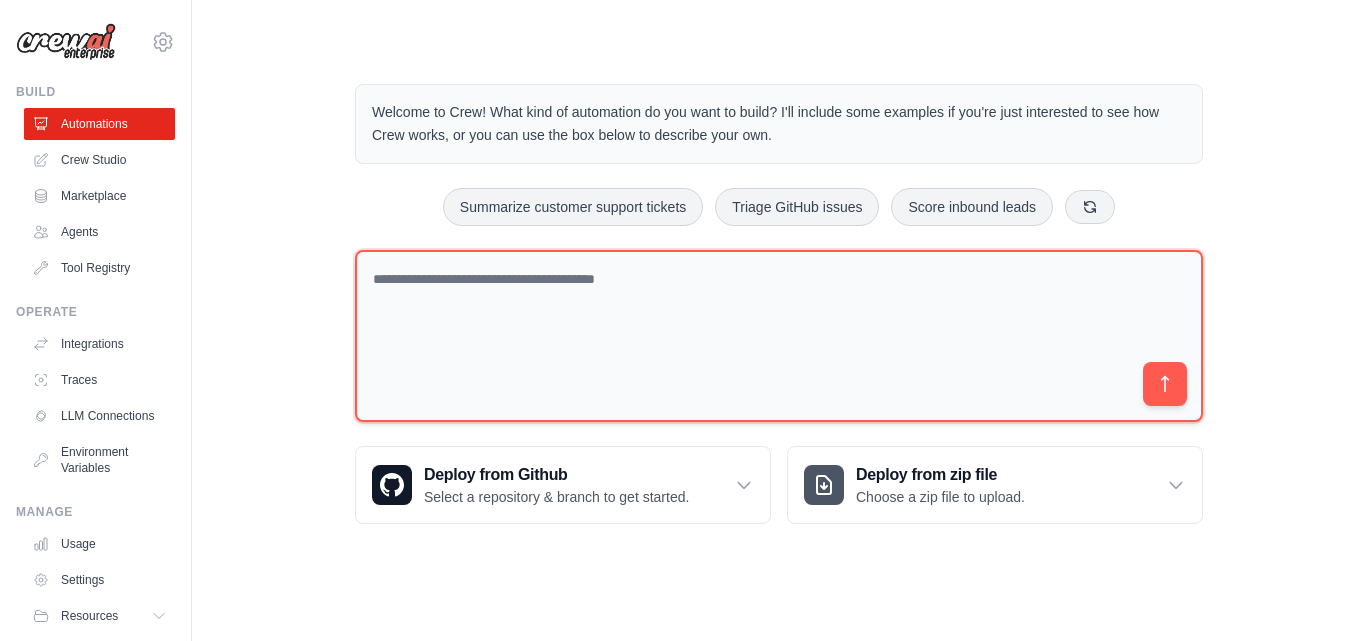 click at bounding box center (779, 336) 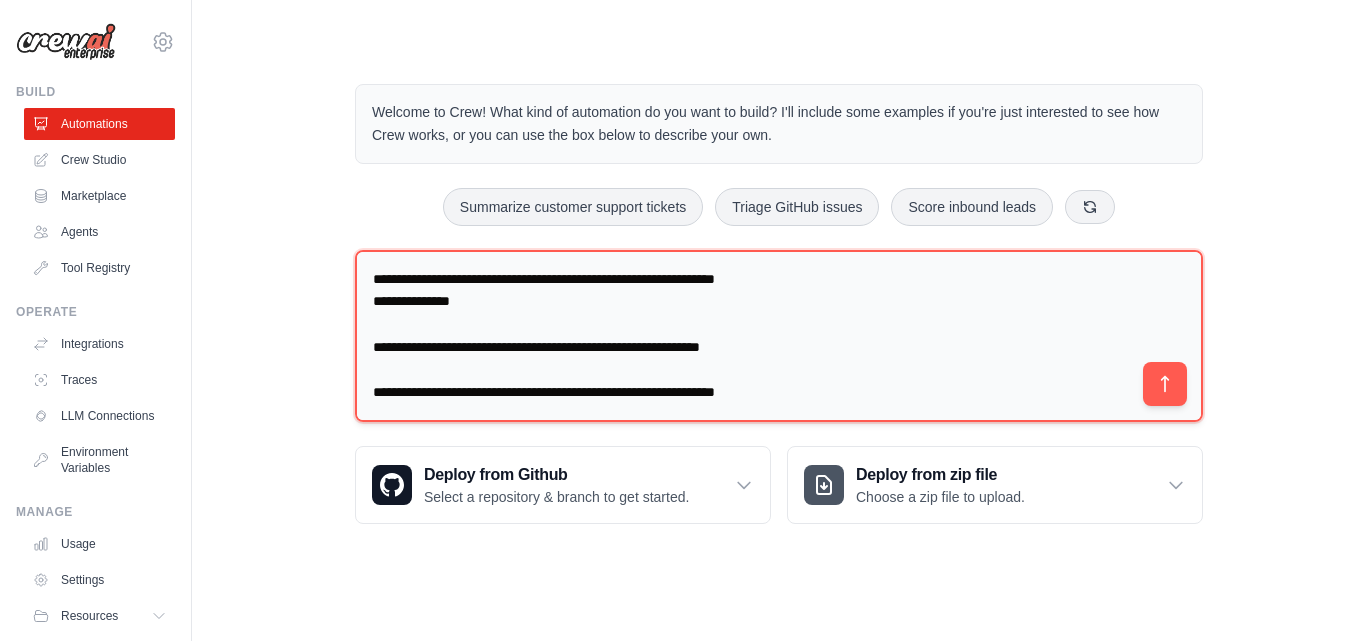 scroll, scrollTop: 94, scrollLeft: 0, axis: vertical 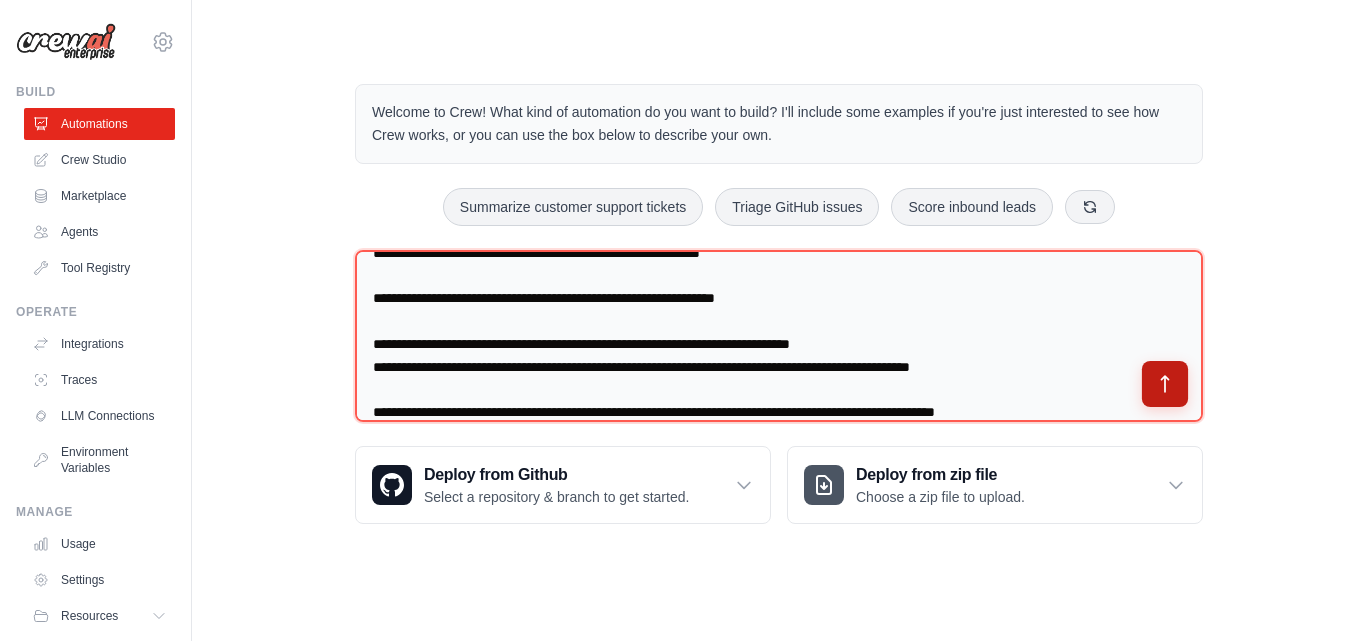 type on "**********" 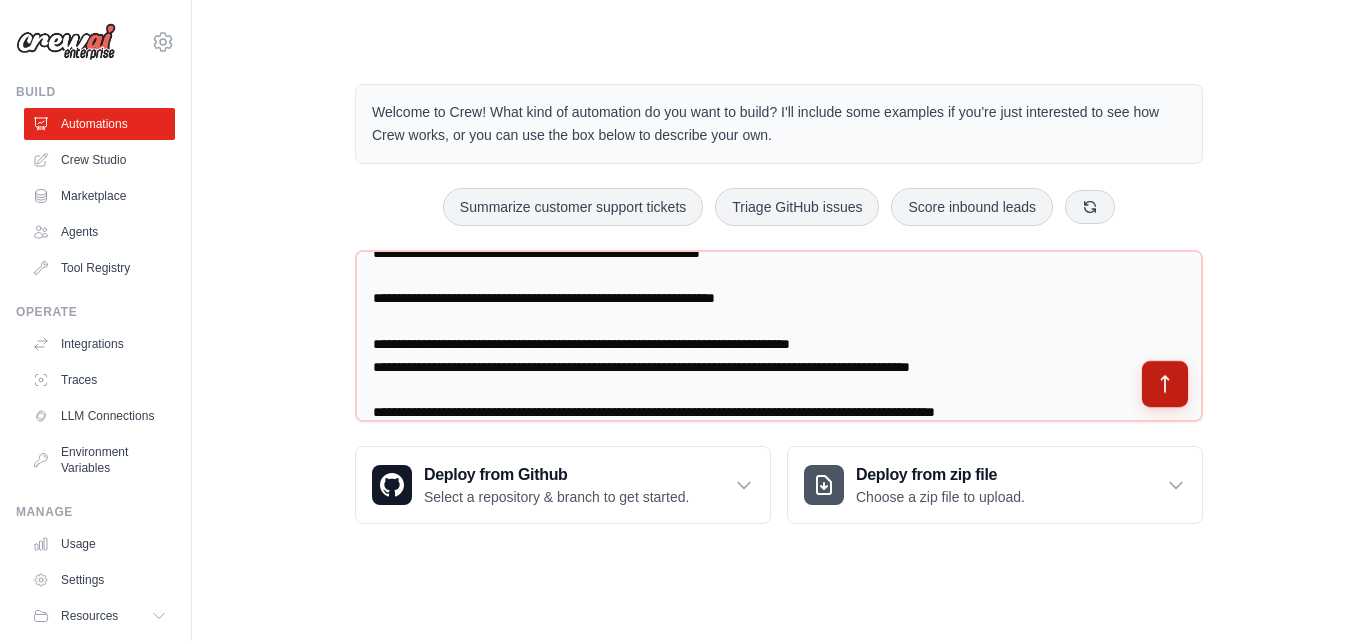 click at bounding box center (1165, 384) 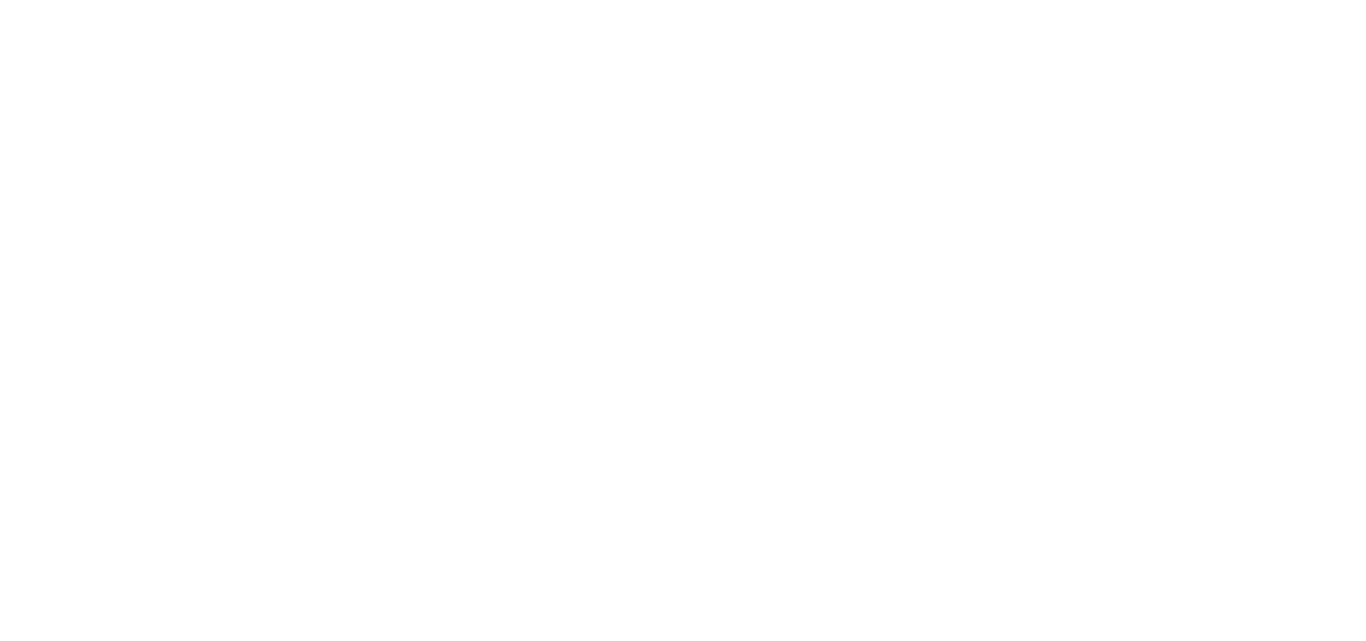 scroll, scrollTop: 0, scrollLeft: 0, axis: both 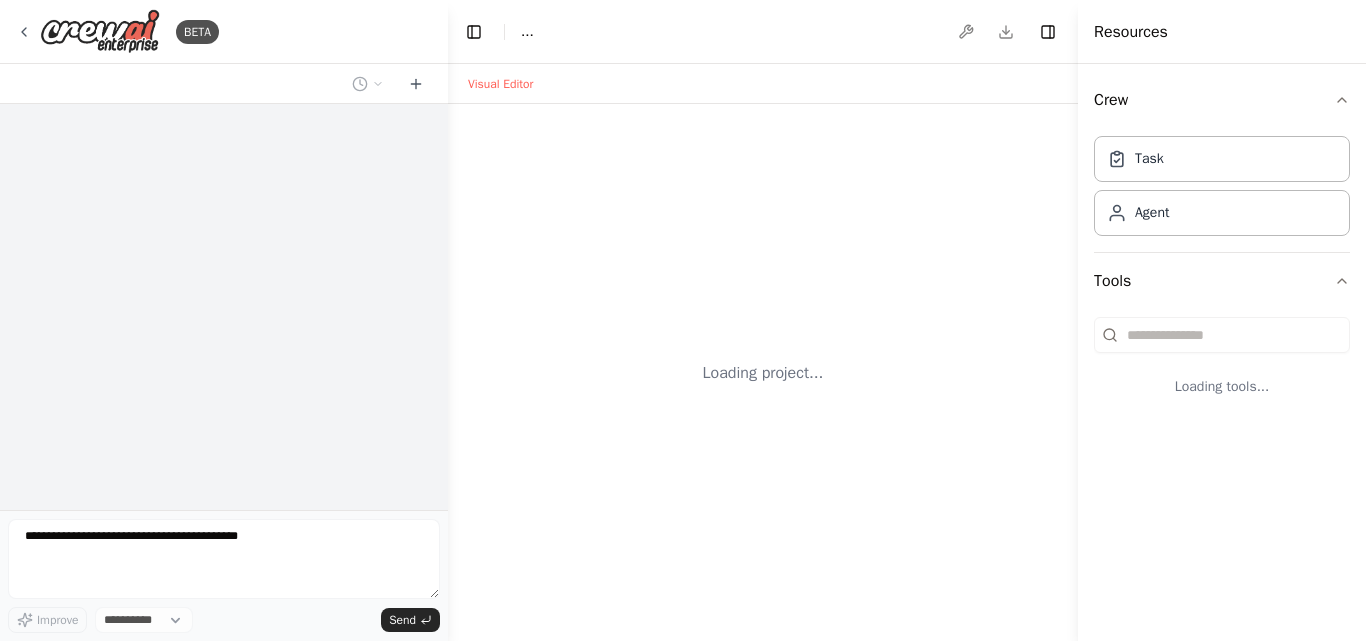 select on "****" 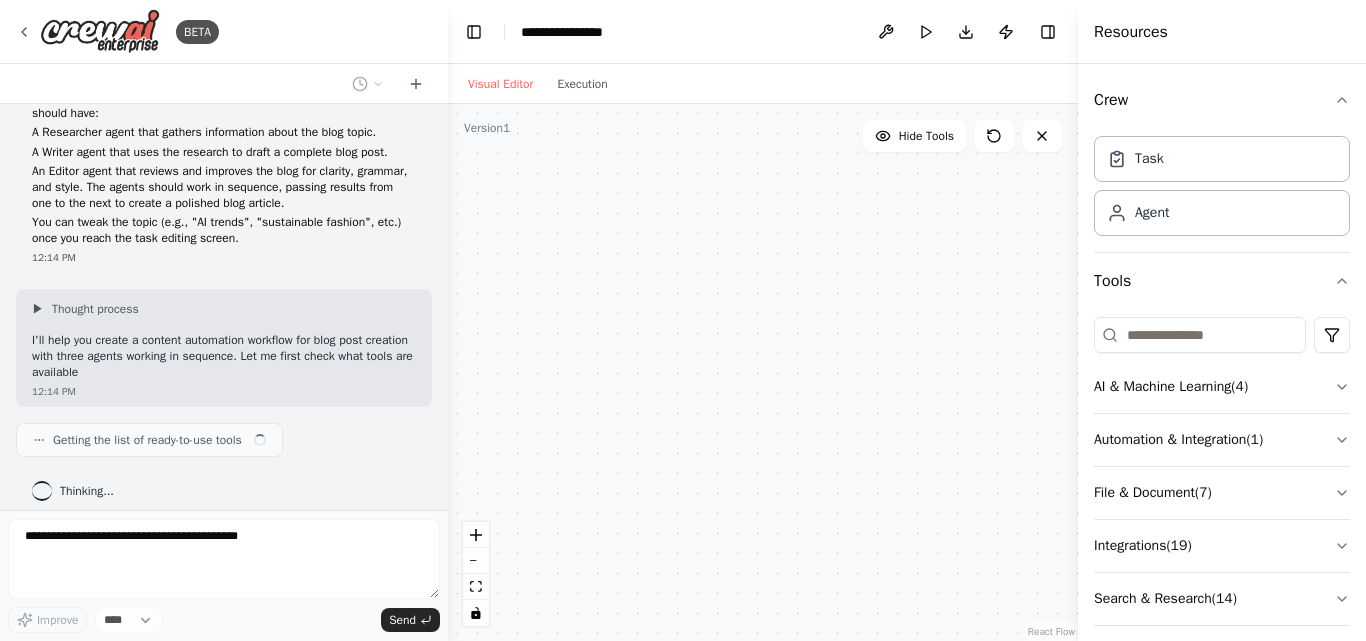 scroll, scrollTop: 53, scrollLeft: 0, axis: vertical 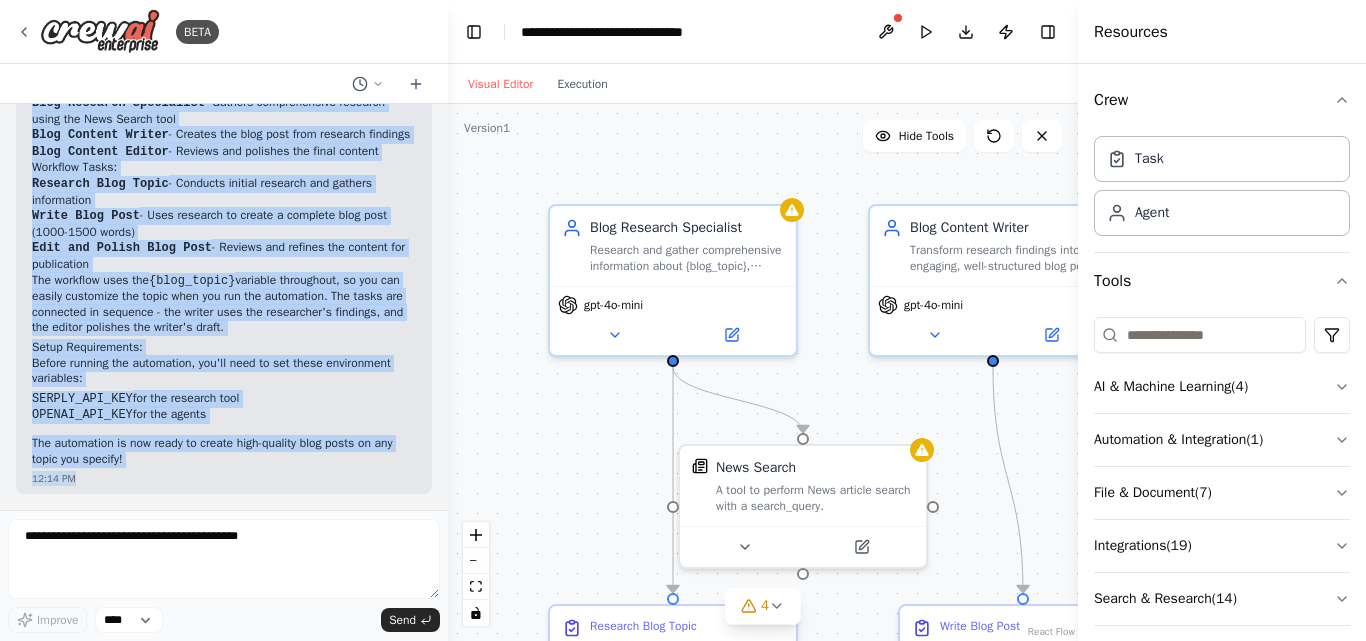 drag, startPoint x: 32, startPoint y: 248, endPoint x: 205, endPoint y: 500, distance: 305.66812 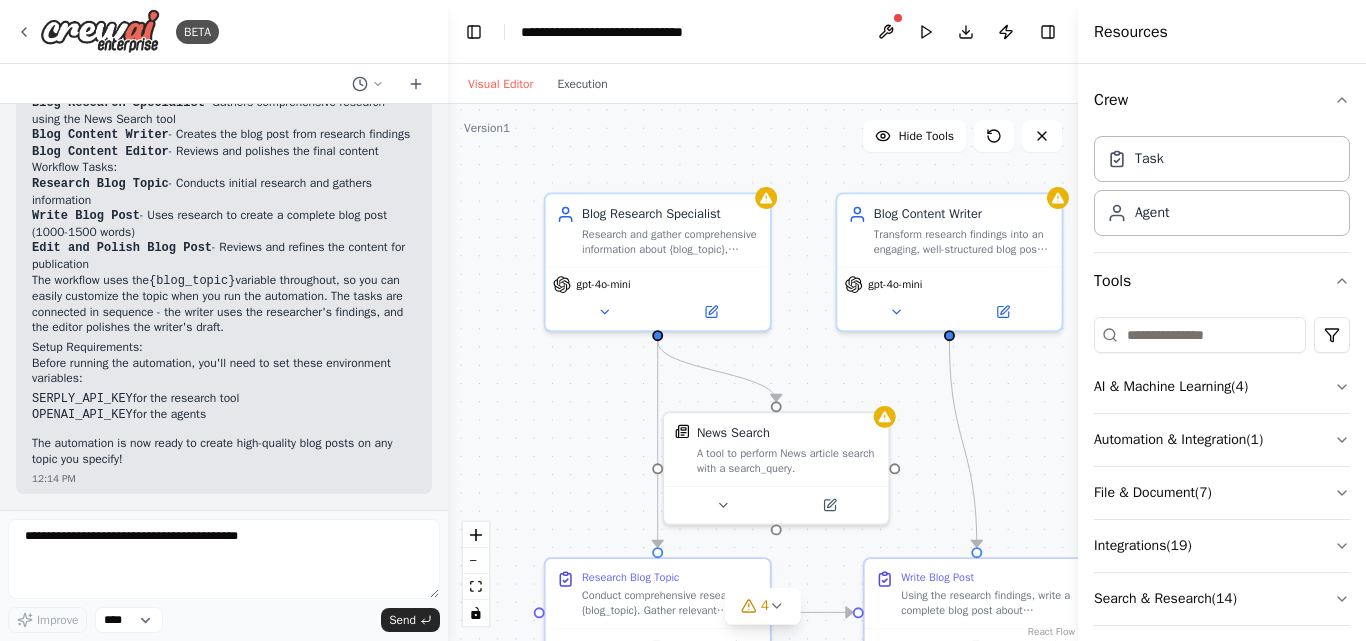 drag, startPoint x: 613, startPoint y: 448, endPoint x: 600, endPoint y: 411, distance: 39.217342 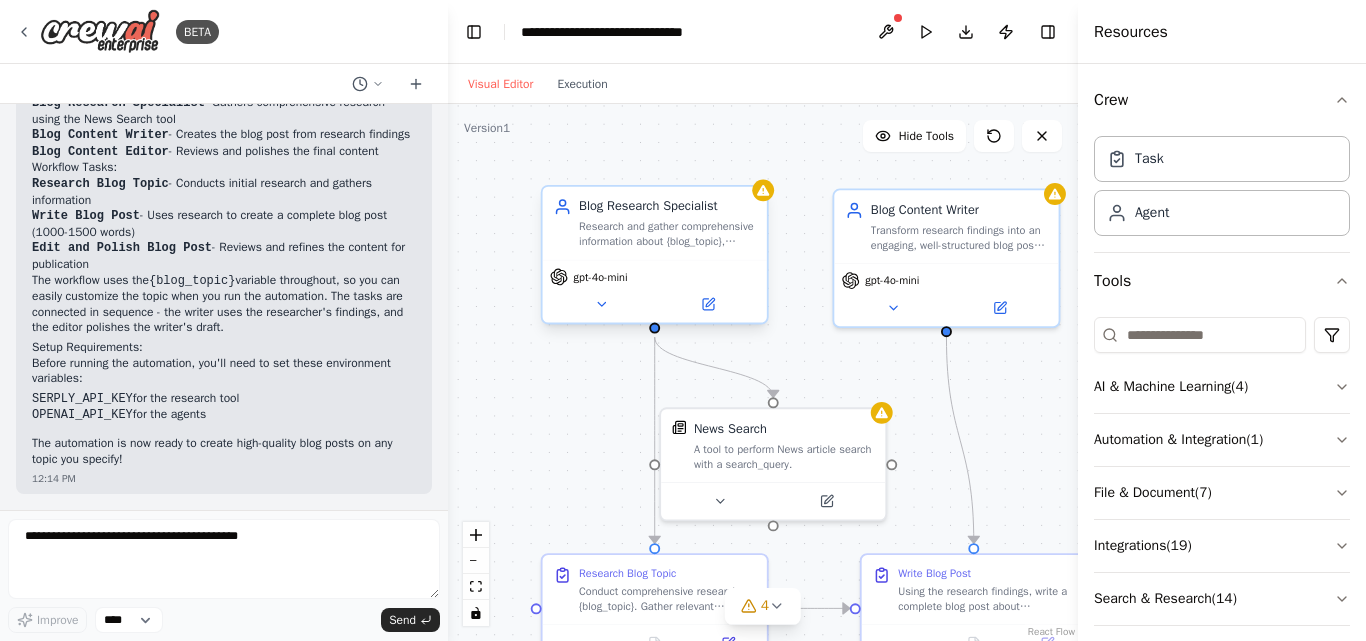 click on "Blog Research Specialist Research and gather comprehensive information about {blog_topic}, identifying key insights, trends, statistics, and expert opinions to provide a solid foundation for creating engaging blog content." at bounding box center (655, 223) 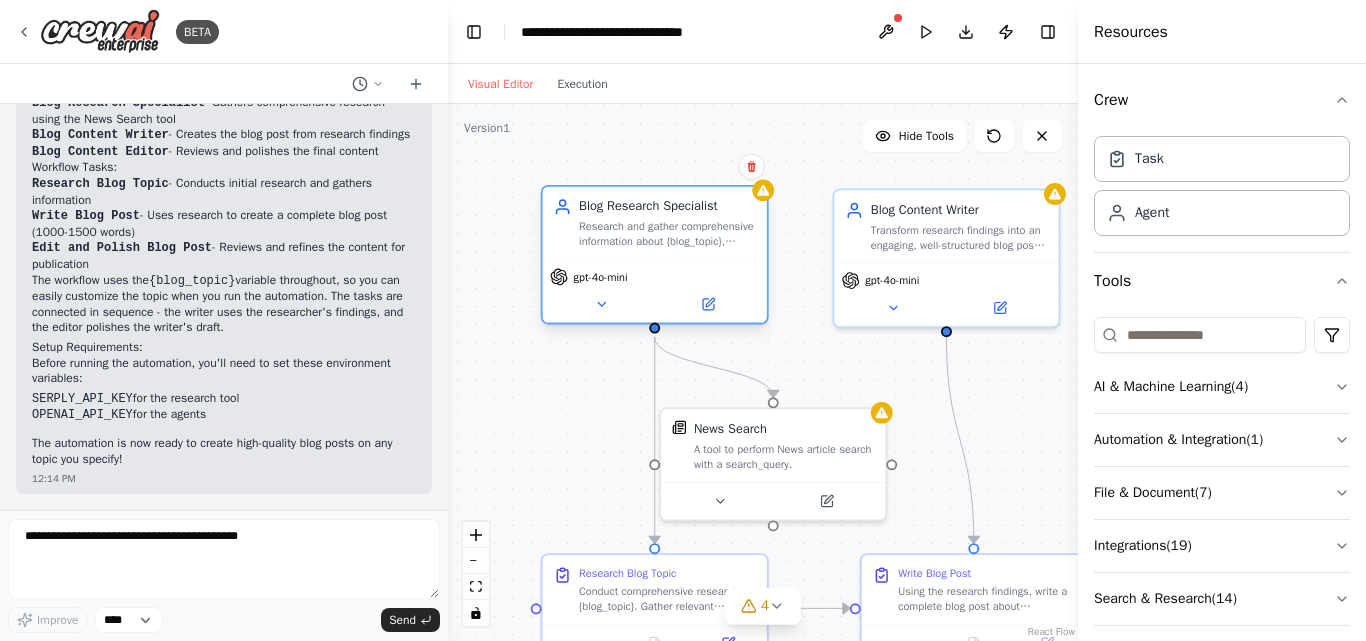 click on "Research and gather comprehensive information about {blog_topic}, identifying key insights, trends, statistics, and expert opinions to provide a solid foundation for creating engaging blog content." at bounding box center [667, 234] 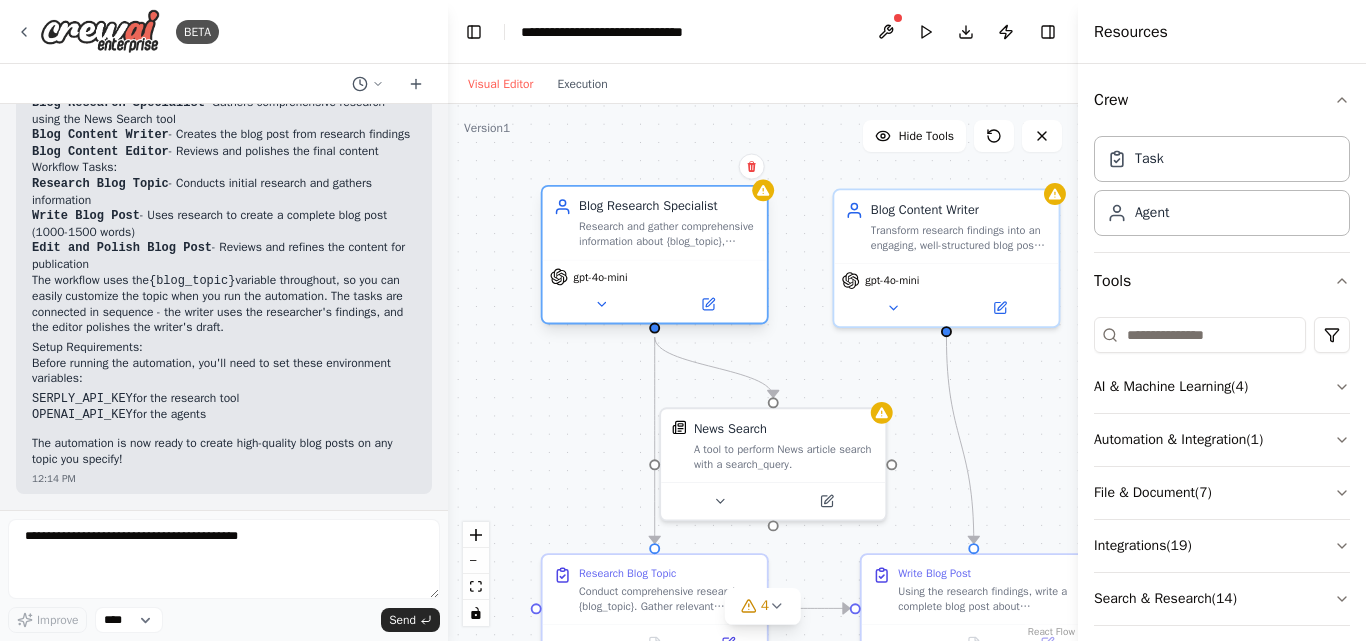 click on "Research and gather comprehensive information about {blog_topic}, identifying key insights, trends, statistics, and expert opinions to provide a solid foundation for creating engaging blog content." at bounding box center [667, 234] 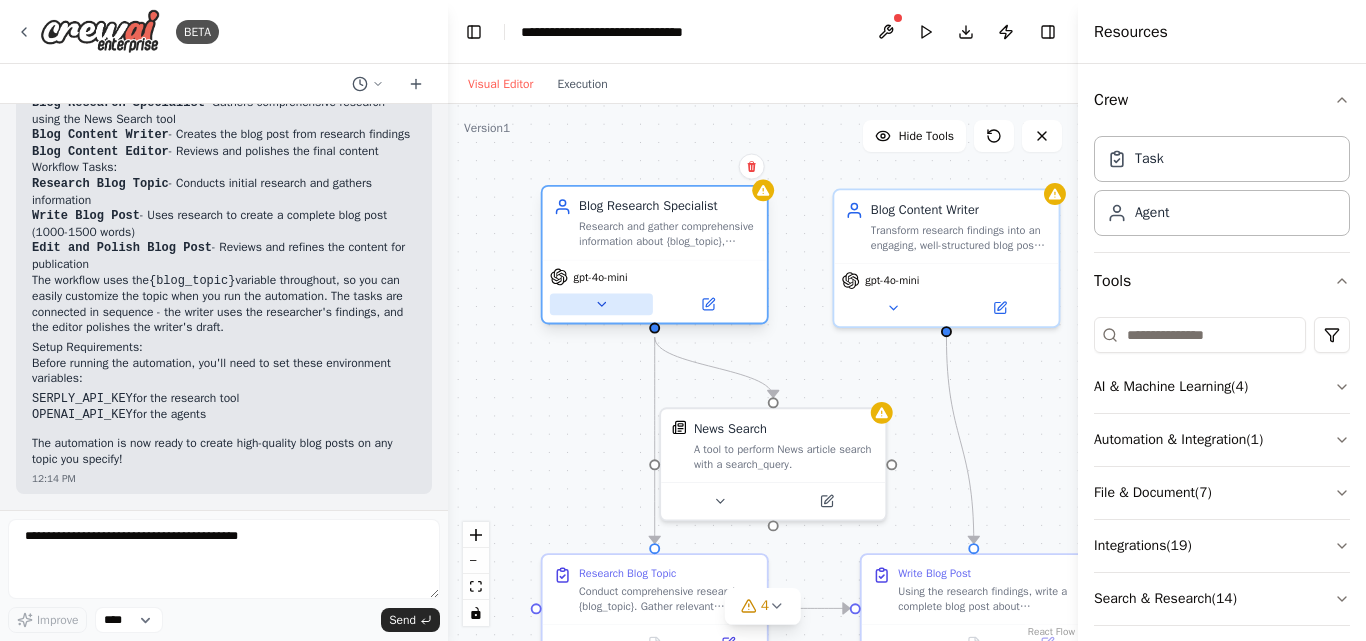 click 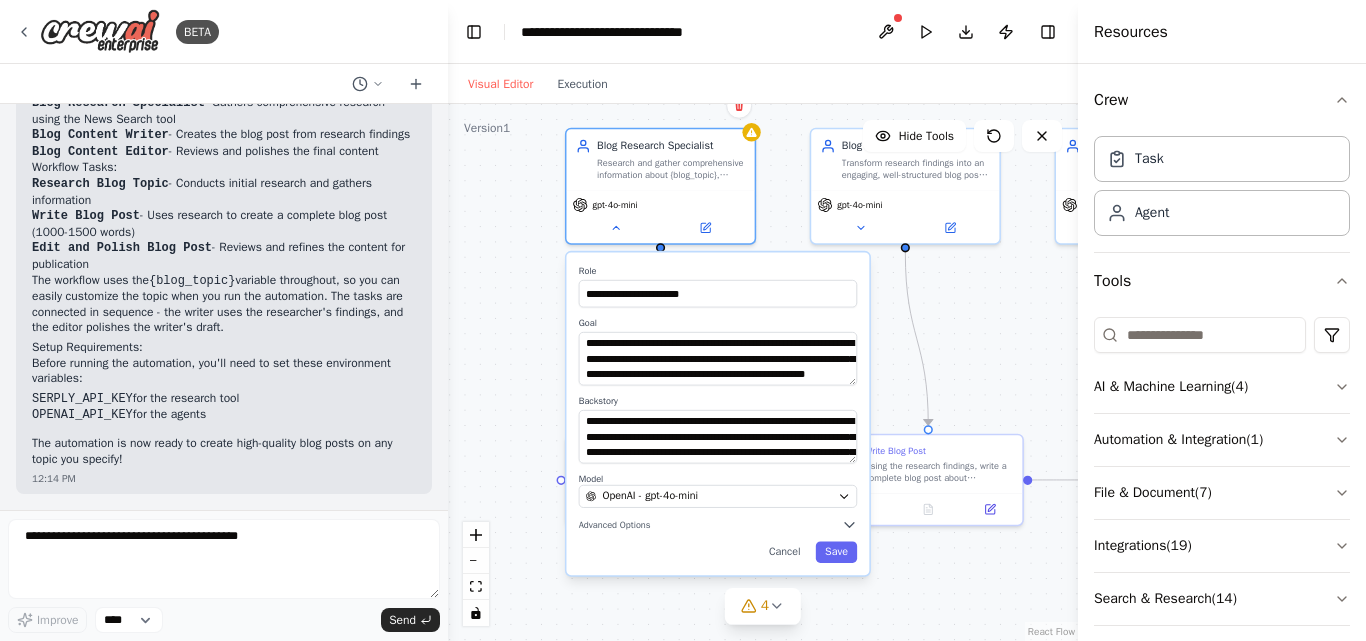drag, startPoint x: 513, startPoint y: 498, endPoint x: 518, endPoint y: 392, distance: 106.11786 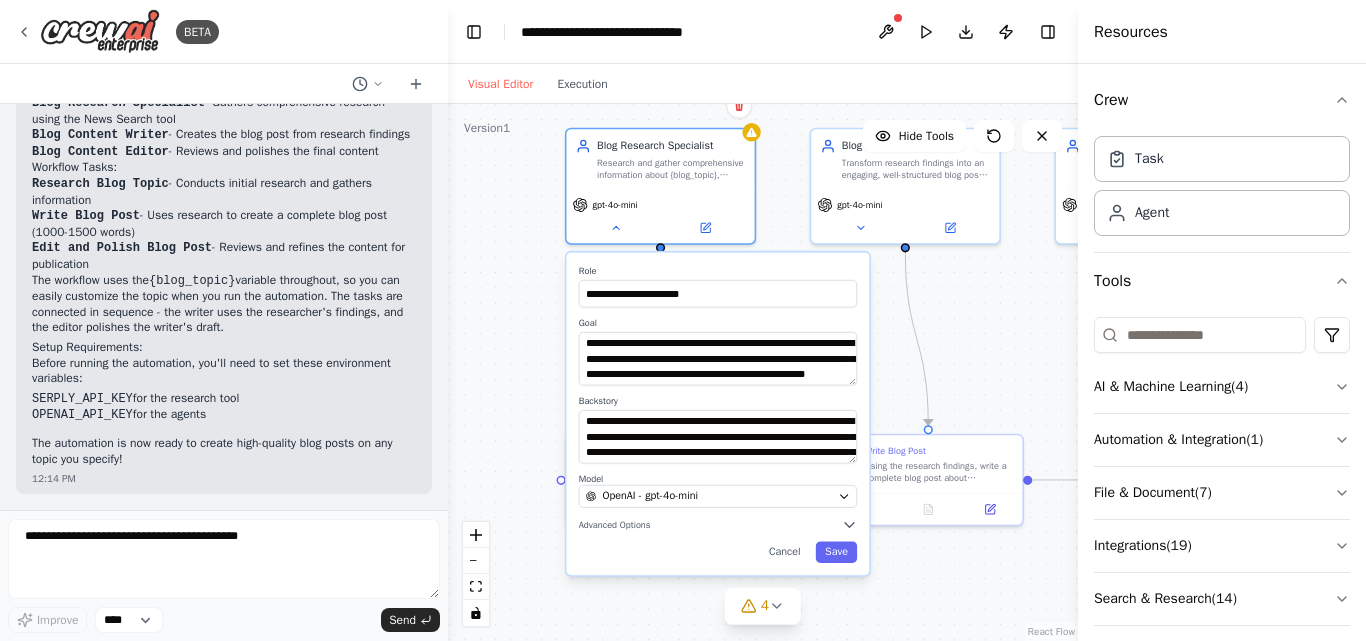 click on "**********" at bounding box center [763, 372] 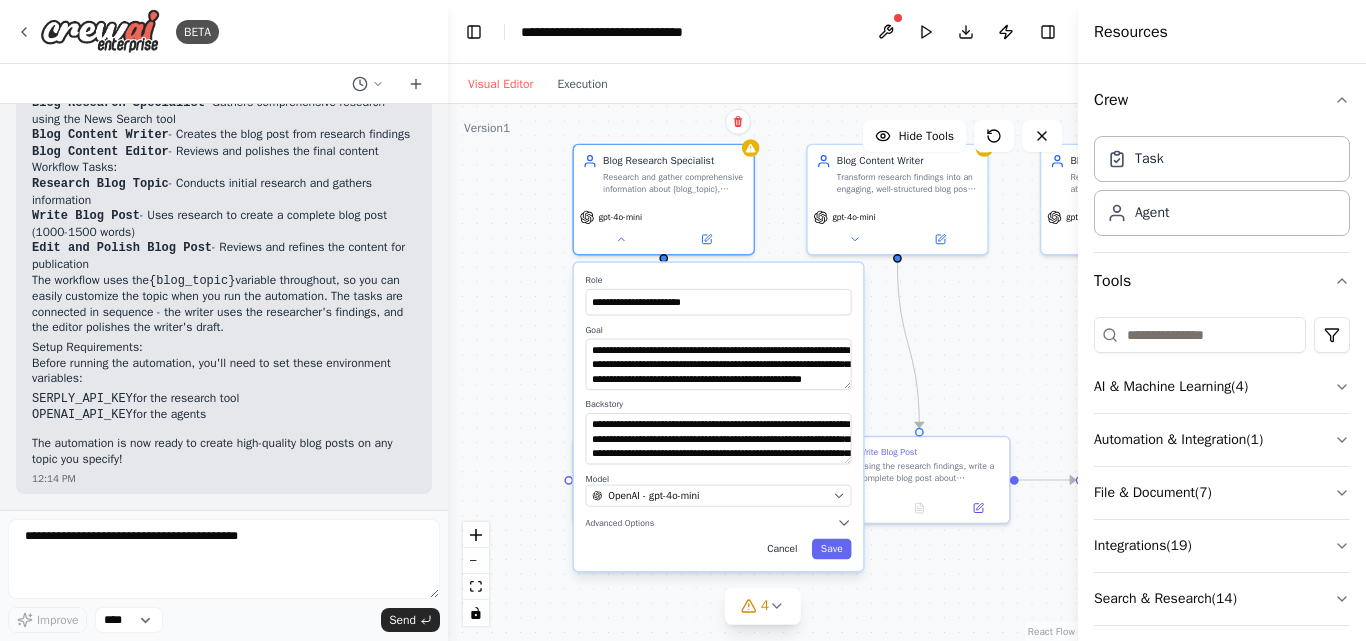 click on "Cancel" at bounding box center [782, 549] 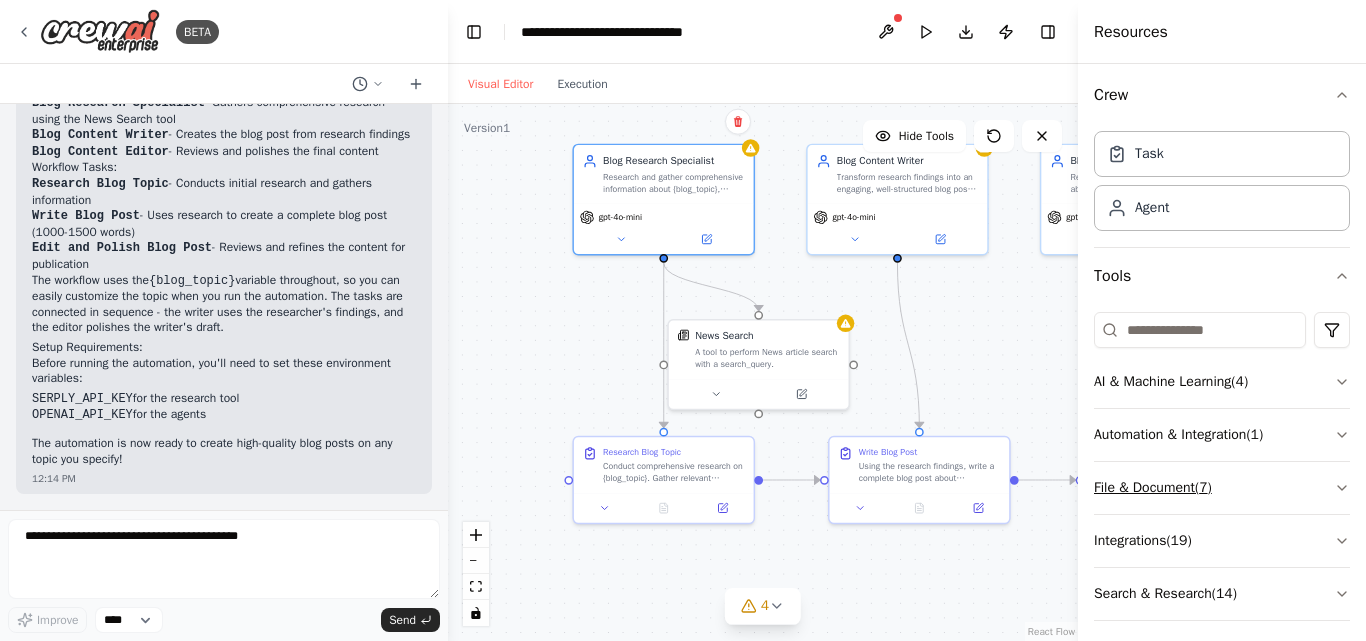 scroll, scrollTop: 0, scrollLeft: 0, axis: both 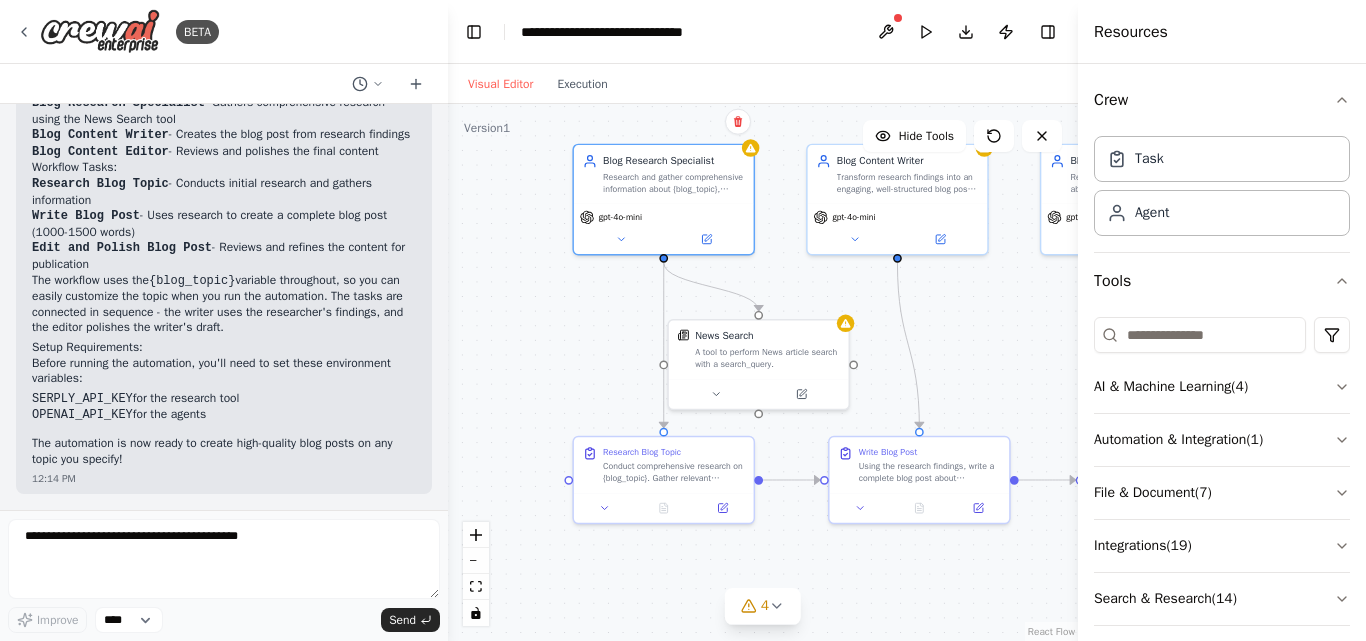 click on ".deletable-edge-delete-btn {
width: 20px;
height: 20px;
border: 0px solid #ffffff;
color: #6b7280;
background-color: #f8fafc;
cursor: pointer;
border-radius: 50%;
font-size: 12px;
padding: 3px;
display: flex;
align-items: center;
justify-content: center;
transition: all 0.2s cubic-bezier(0.4, 0, 0.2, 1);
box-shadow: 0 2px 4px rgba(0, 0, 0, 0.1);
}
.deletable-edge-delete-btn:hover {
background-color: #ef4444;
color: #ffffff;
border-color: #dc2626;
transform: scale(1.1);
box-shadow: 0 4px 12px rgba(239, 68, 68, 0.4);
}
.deletable-edge-delete-btn:active {
transform: scale(0.95);
box-shadow: 0 2px 4px rgba(239, 68, 68, 0.3);
}
Blog Research Specialist gpt-4o-mini News Search Blog Content Writer" at bounding box center (763, 372) 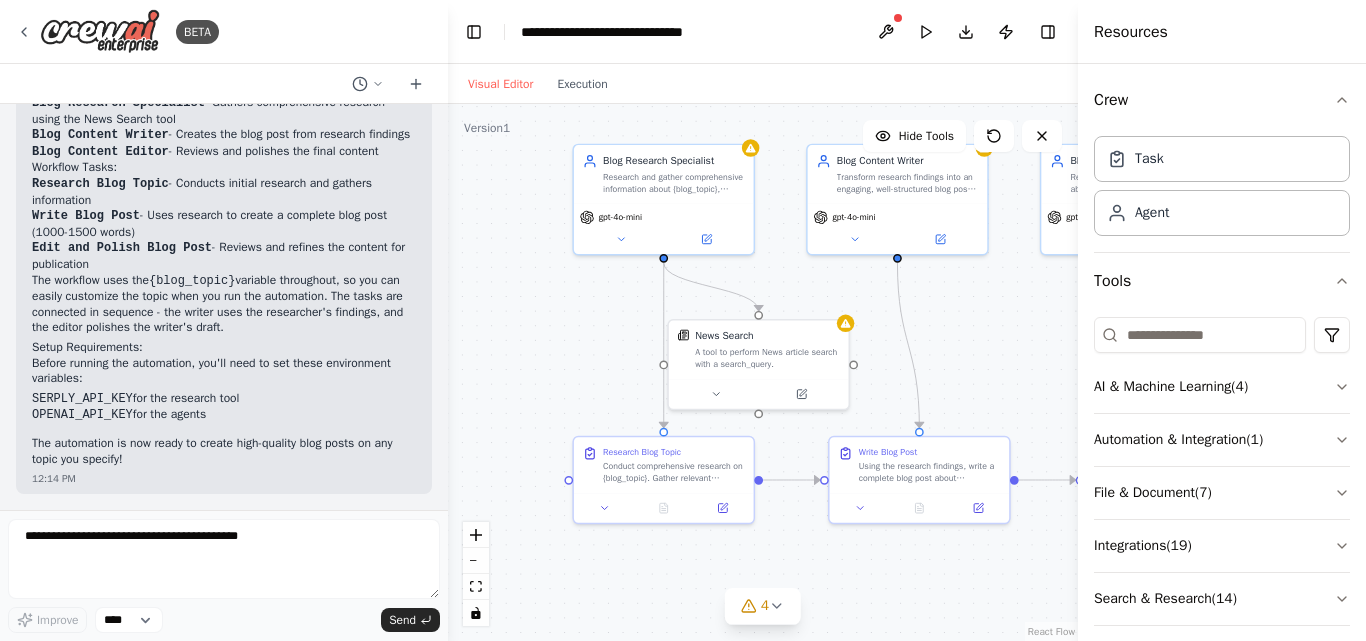 click on ".deletable-edge-delete-btn {
width: 20px;
height: 20px;
border: 0px solid #ffffff;
color: #6b7280;
background-color: #f8fafc;
cursor: pointer;
border-radius: 50%;
font-size: 12px;
padding: 3px;
display: flex;
align-items: center;
justify-content: center;
transition: all 0.2s cubic-bezier(0.4, 0, 0.2, 1);
box-shadow: 0 2px 4px rgba(0, 0, 0, 0.1);
}
.deletable-edge-delete-btn:hover {
background-color: #ef4444;
color: #ffffff;
border-color: #dc2626;
transform: scale(1.1);
box-shadow: 0 4px 12px rgba(239, 68, 68, 0.4);
}
.deletable-edge-delete-btn:active {
transform: scale(0.95);
box-shadow: 0 2px 4px rgba(239, 68, 68, 0.3);
}
Blog Research Specialist gpt-4o-mini News Search Blog Content Writer" at bounding box center (763, 372) 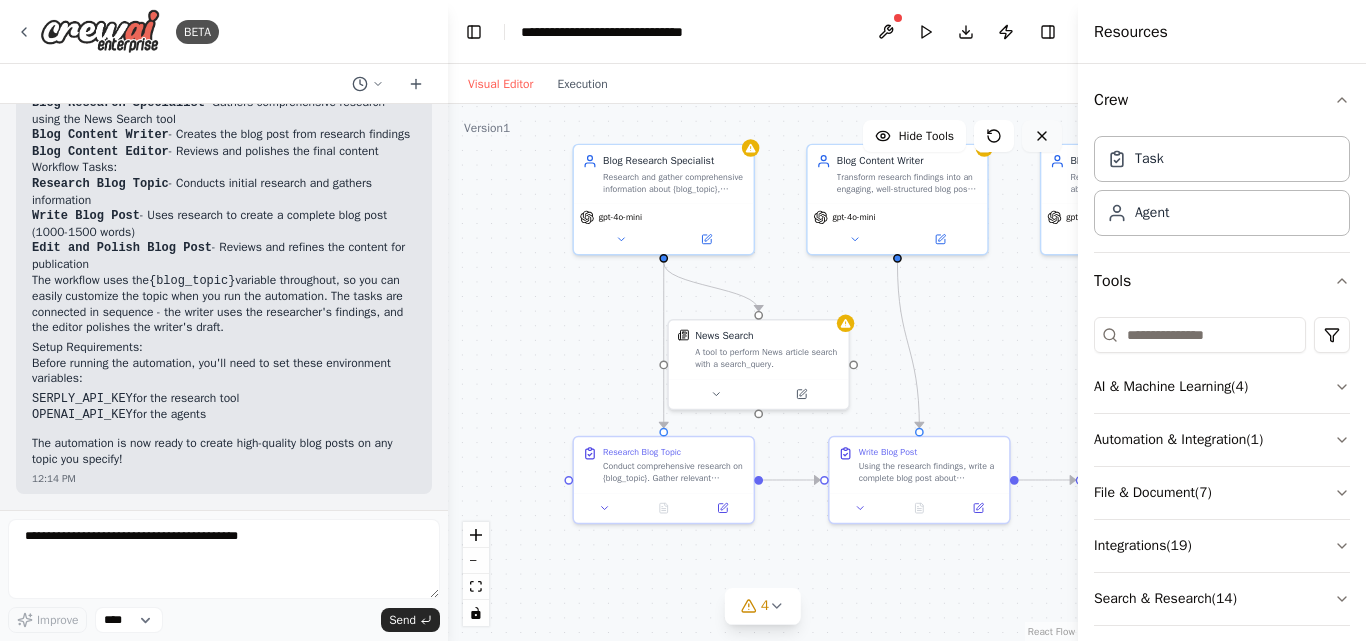 click 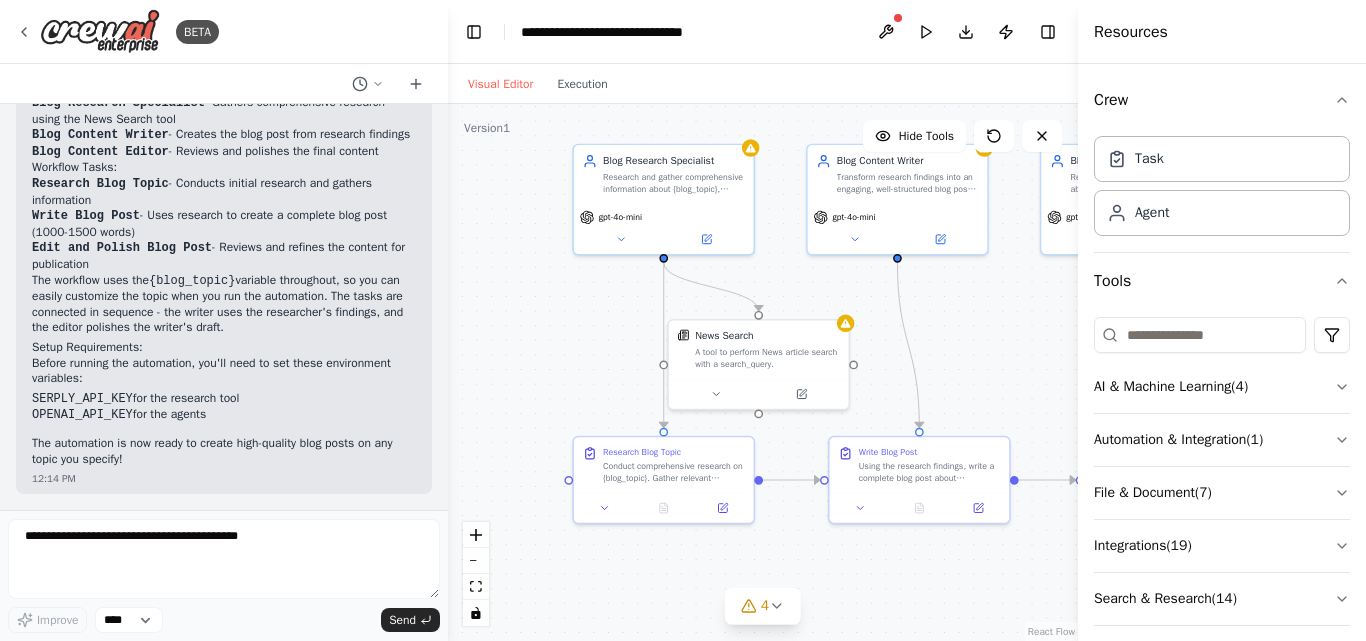 click on ".deletable-edge-delete-btn {
width: 20px;
height: 20px;
border: 0px solid #ffffff;
color: #6b7280;
background-color: #f8fafc;
cursor: pointer;
border-radius: 50%;
font-size: 12px;
padding: 3px;
display: flex;
align-items: center;
justify-content: center;
transition: all 0.2s cubic-bezier(0.4, 0, 0.2, 1);
box-shadow: 0 2px 4px rgba(0, 0, 0, 0.1);
}
.deletable-edge-delete-btn:hover {
background-color: #ef4444;
color: #ffffff;
border-color: #dc2626;
transform: scale(1.1);
box-shadow: 0 4px 12px rgba(239, 68, 68, 0.4);
}
.deletable-edge-delete-btn:active {
transform: scale(0.95);
box-shadow: 0 2px 4px rgba(239, 68, 68, 0.3);
}
Blog Research Specialist gpt-4o-mini News Search Blog Content Writer" at bounding box center [763, 372] 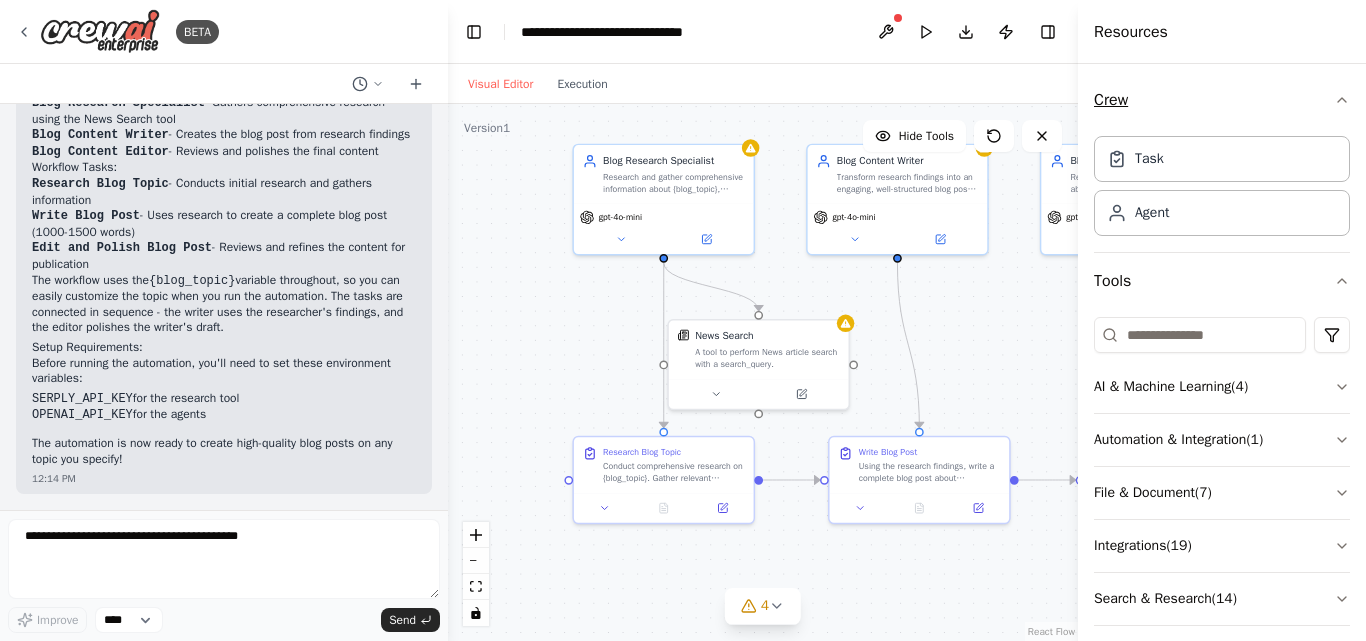 click 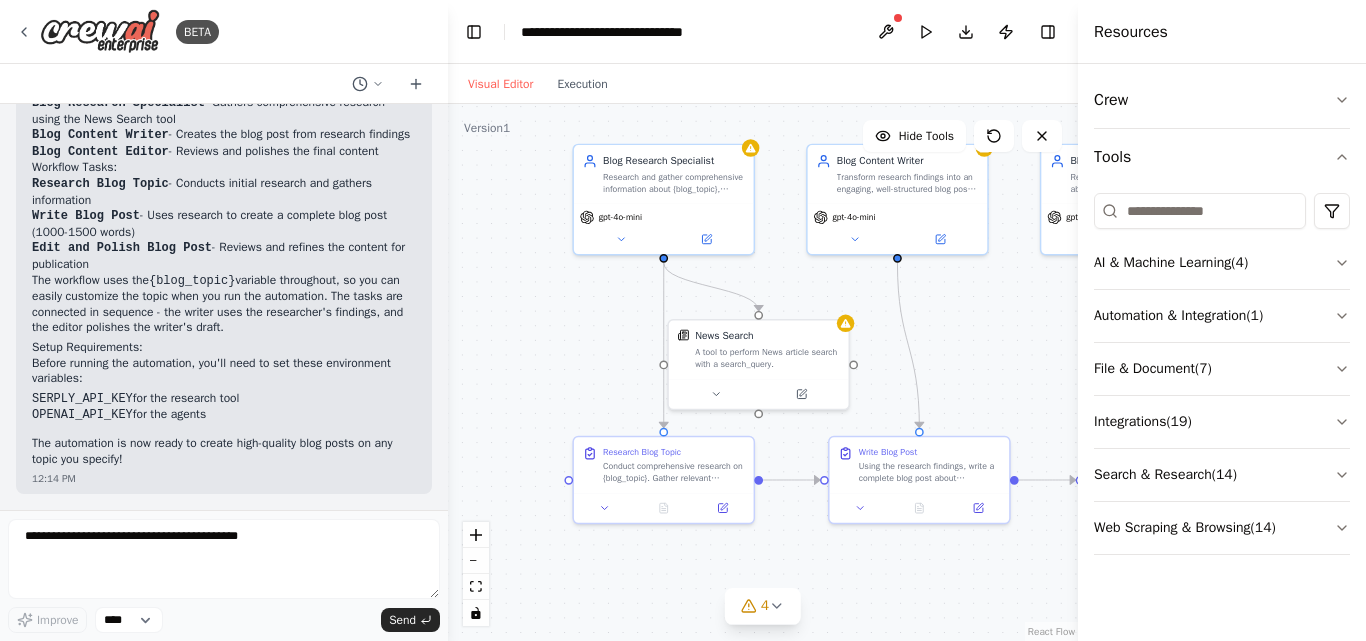click on ".deletable-edge-delete-btn {
width: 20px;
height: 20px;
border: 0px solid #ffffff;
color: #6b7280;
background-color: #f8fafc;
cursor: pointer;
border-radius: 50%;
font-size: 12px;
padding: 3px;
display: flex;
align-items: center;
justify-content: center;
transition: all 0.2s cubic-bezier(0.4, 0, 0.2, 1);
box-shadow: 0 2px 4px rgba(0, 0, 0, 0.1);
}
.deletable-edge-delete-btn:hover {
background-color: #ef4444;
color: #ffffff;
border-color: #dc2626;
transform: scale(1.1);
box-shadow: 0 4px 12px rgba(239, 68, 68, 0.4);
}
.deletable-edge-delete-btn:active {
transform: scale(0.95);
box-shadow: 0 2px 4px rgba(239, 68, 68, 0.3);
}
Blog Research Specialist gpt-4o-mini News Search Blog Content Writer" at bounding box center [763, 372] 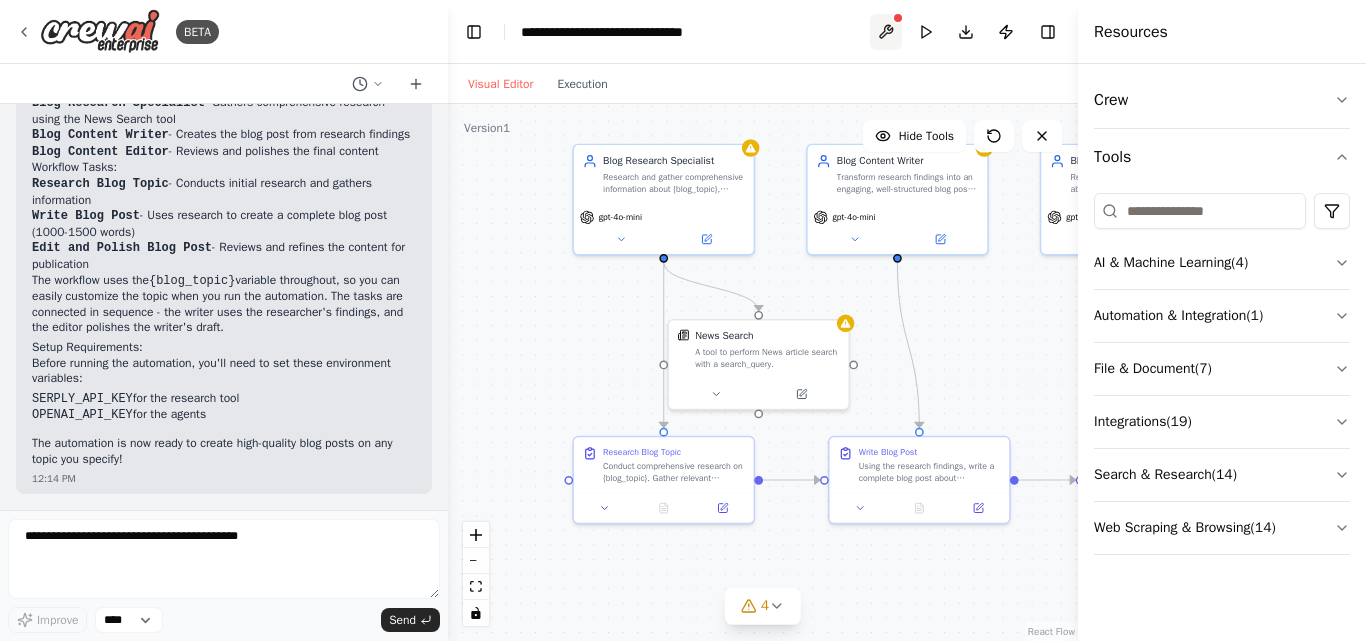 click at bounding box center (886, 32) 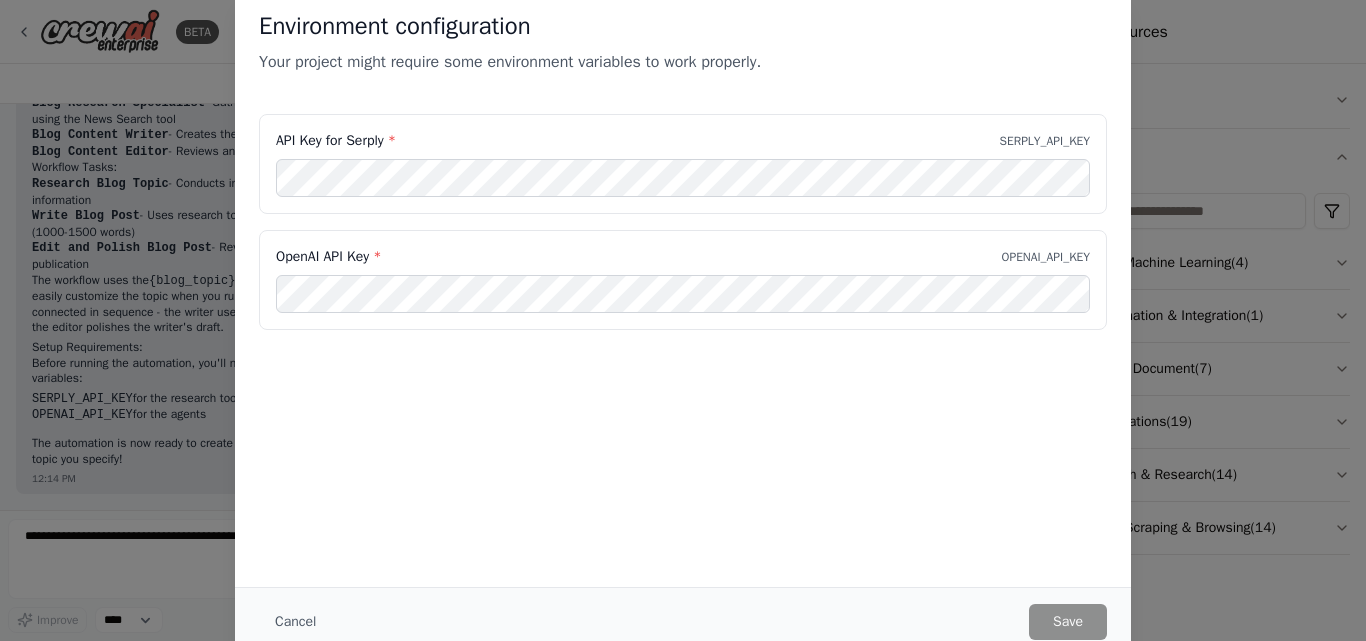 click on "Environment configuration Your project might require some environment variables to work properly. API Key for Serply * SERPLY_API_KEY OpenAI API Key * OPENAI_API_KEY Cancel Save" at bounding box center (683, 320) 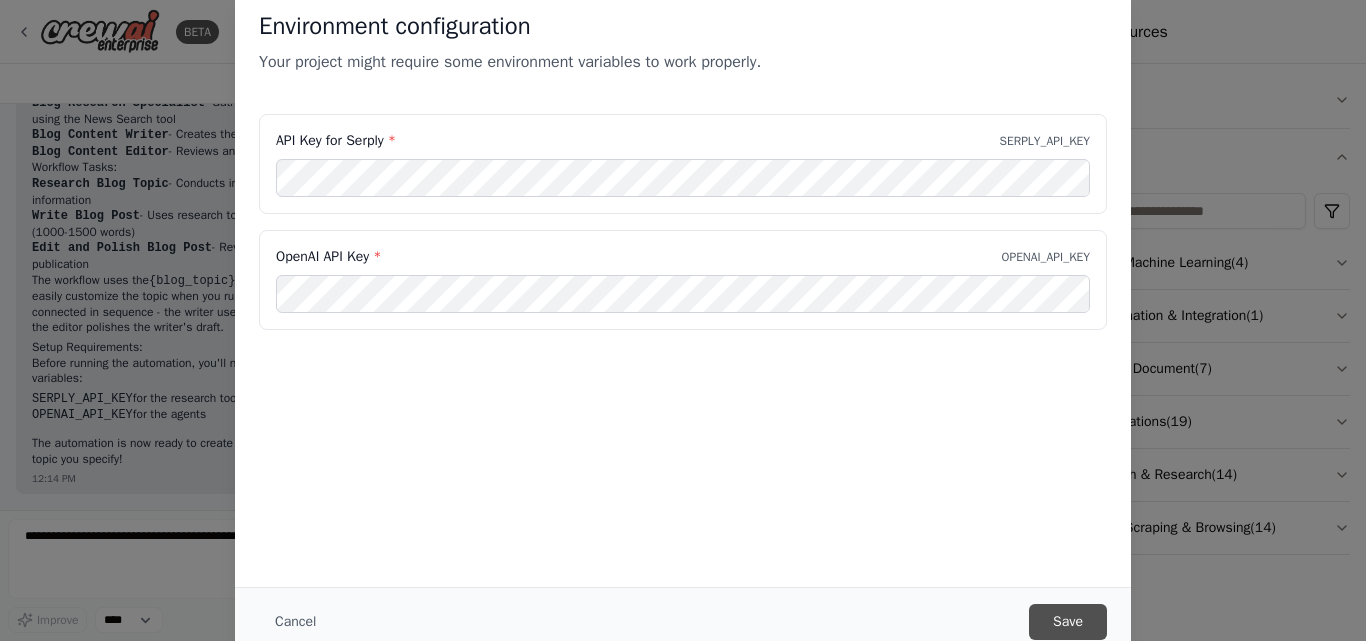 click on "Save" at bounding box center (1068, 622) 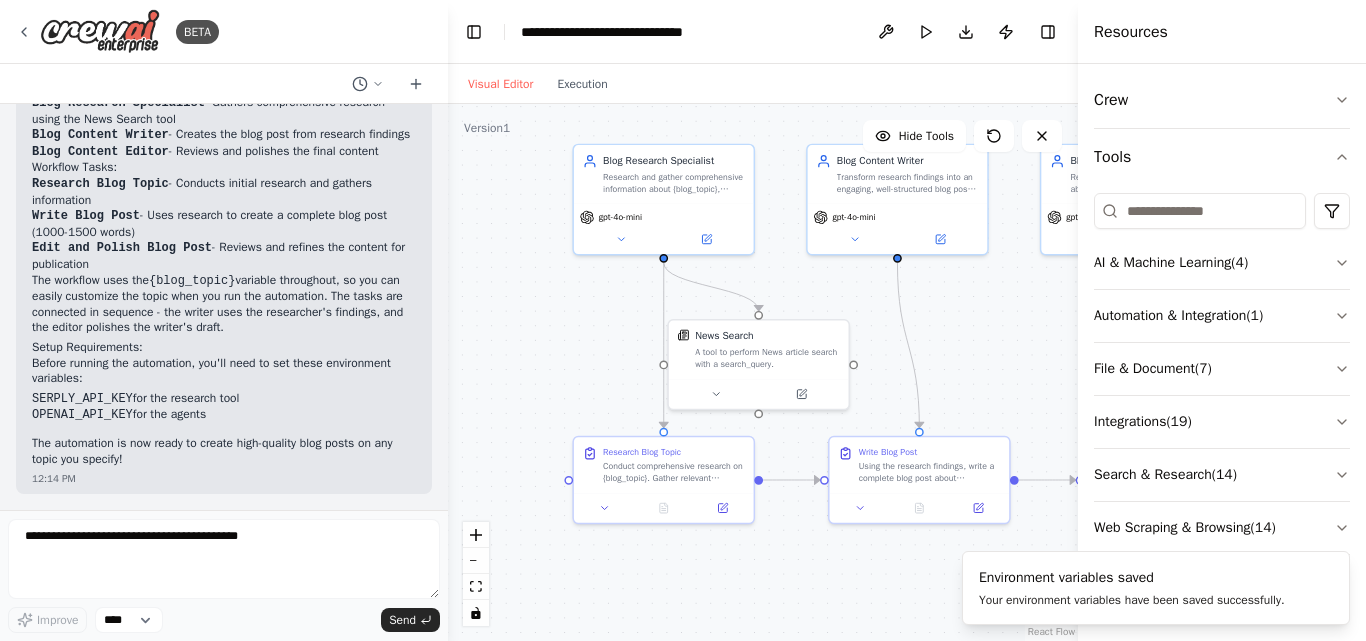 click on ".deletable-edge-delete-btn {
width: 20px;
height: 20px;
border: 0px solid #ffffff;
color: #6b7280;
background-color: #f8fafc;
cursor: pointer;
border-radius: 50%;
font-size: 12px;
padding: 3px;
display: flex;
align-items: center;
justify-content: center;
transition: all 0.2s cubic-bezier(0.4, 0, 0.2, 1);
box-shadow: 0 2px 4px rgba(0, 0, 0, 0.1);
}
.deletable-edge-delete-btn:hover {
background-color: #ef4444;
color: #ffffff;
border-color: #dc2626;
transform: scale(1.1);
box-shadow: 0 4px 12px rgba(239, 68, 68, 0.4);
}
.deletable-edge-delete-btn:active {
transform: scale(0.95);
box-shadow: 0 2px 4px rgba(239, 68, 68, 0.3);
}
Blog Research Specialist gpt-4o-mini News Search Blog Content Writer" at bounding box center [763, 372] 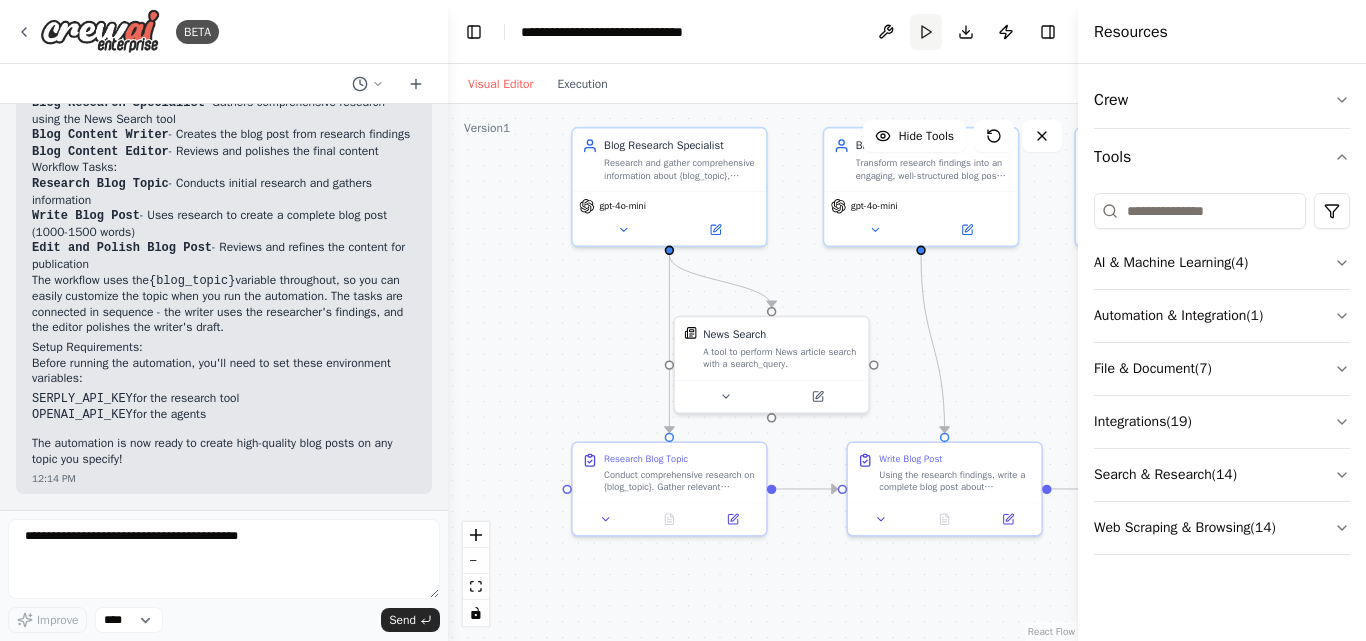 click on "Run" at bounding box center [926, 32] 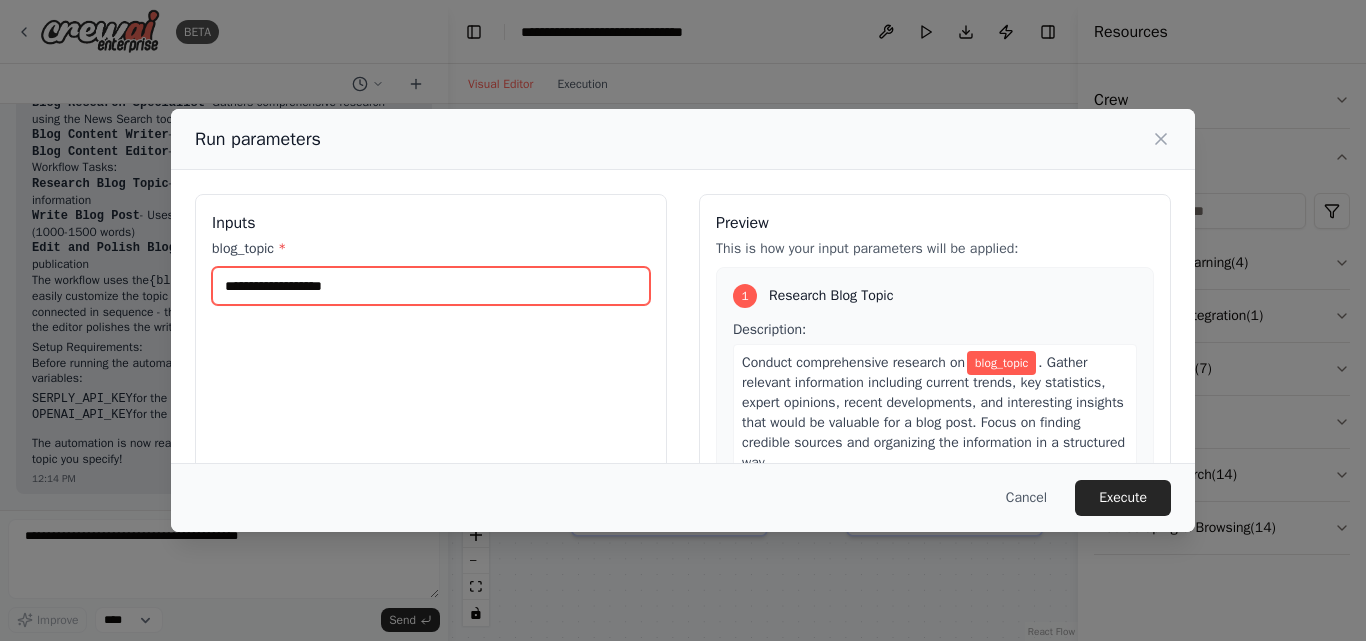 click on "blog_topic *" at bounding box center [431, 286] 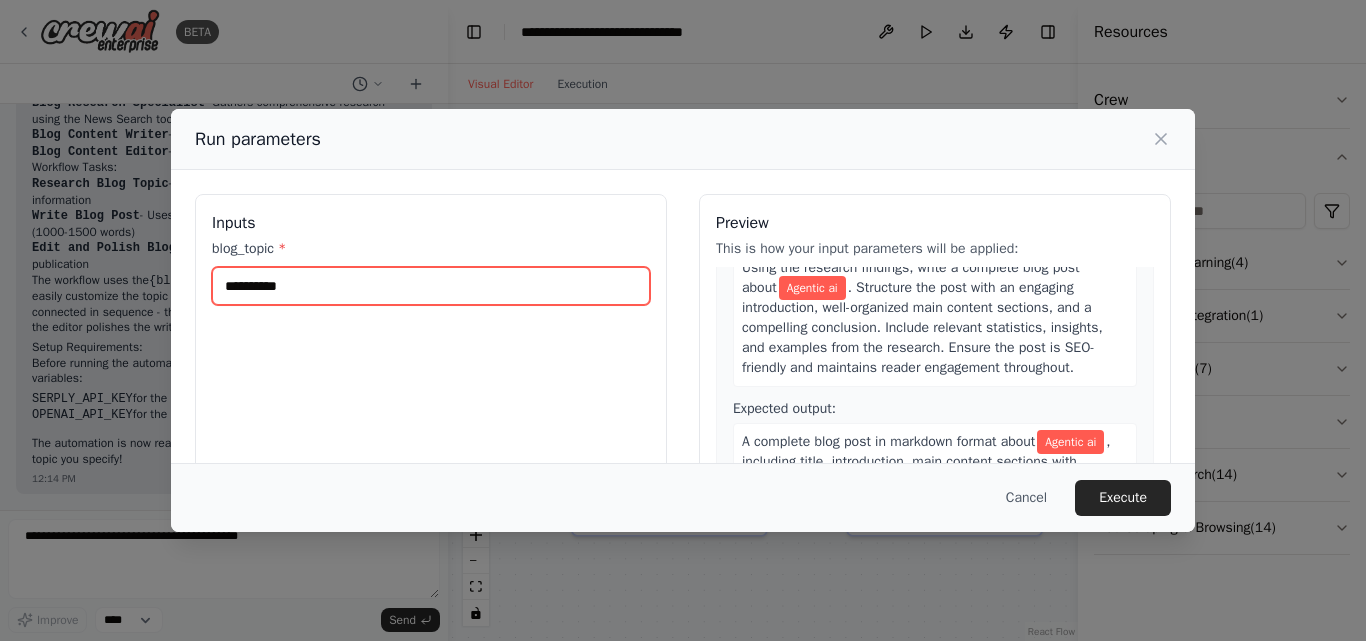 scroll, scrollTop: 460, scrollLeft: 0, axis: vertical 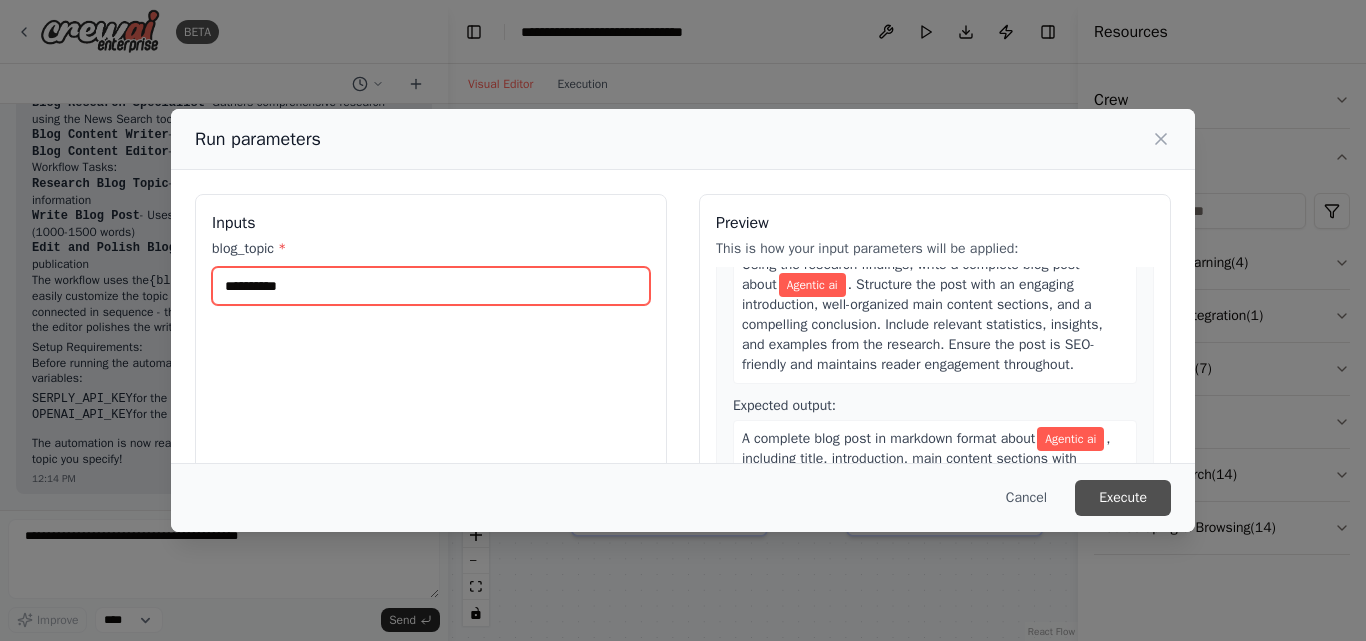 type on "**********" 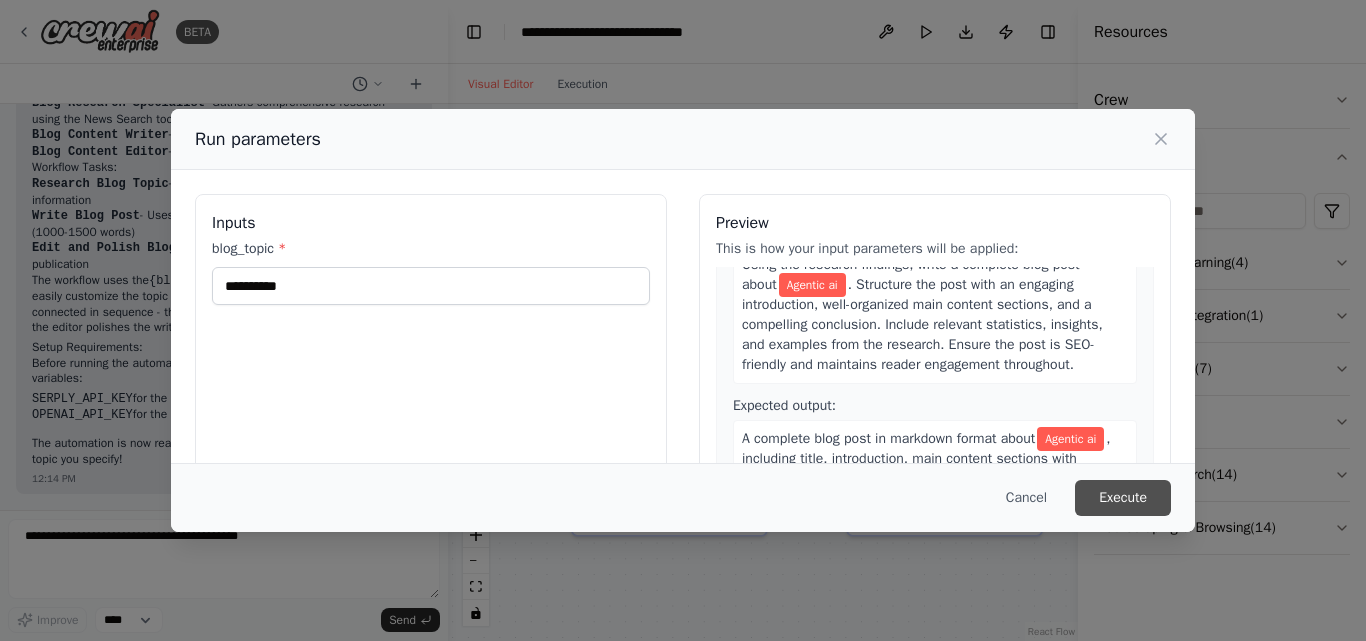 click on "Execute" at bounding box center [1123, 498] 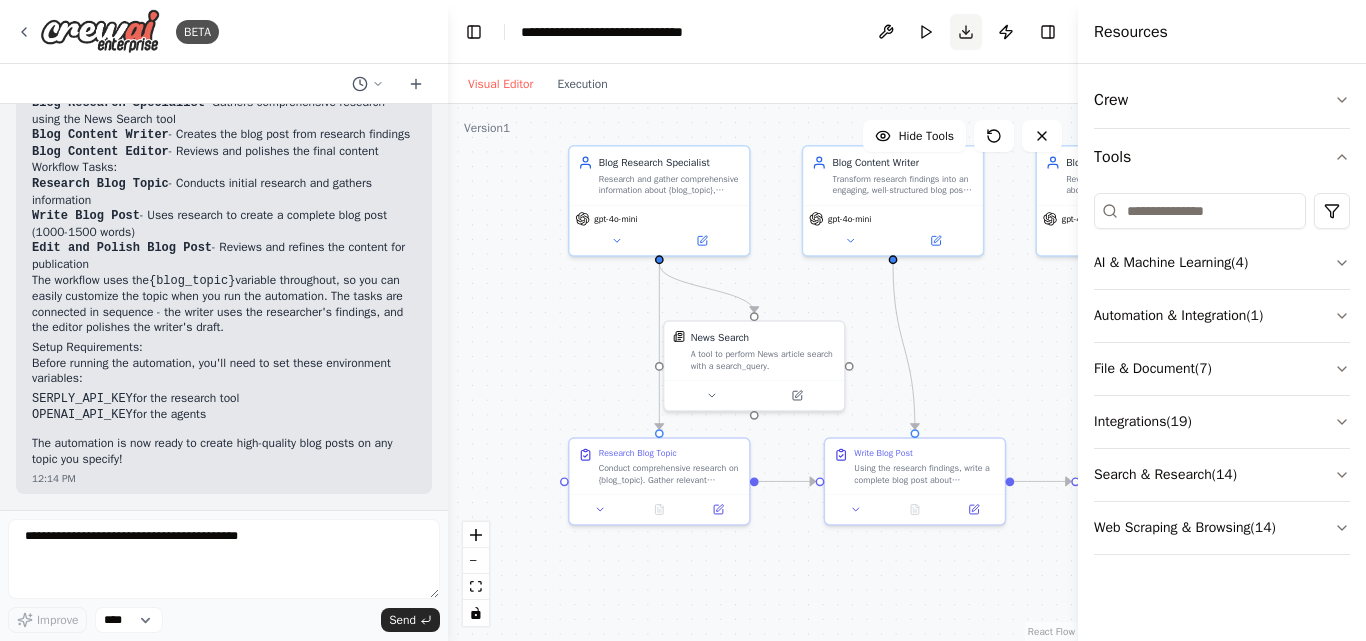 click on "Download" at bounding box center (966, 32) 